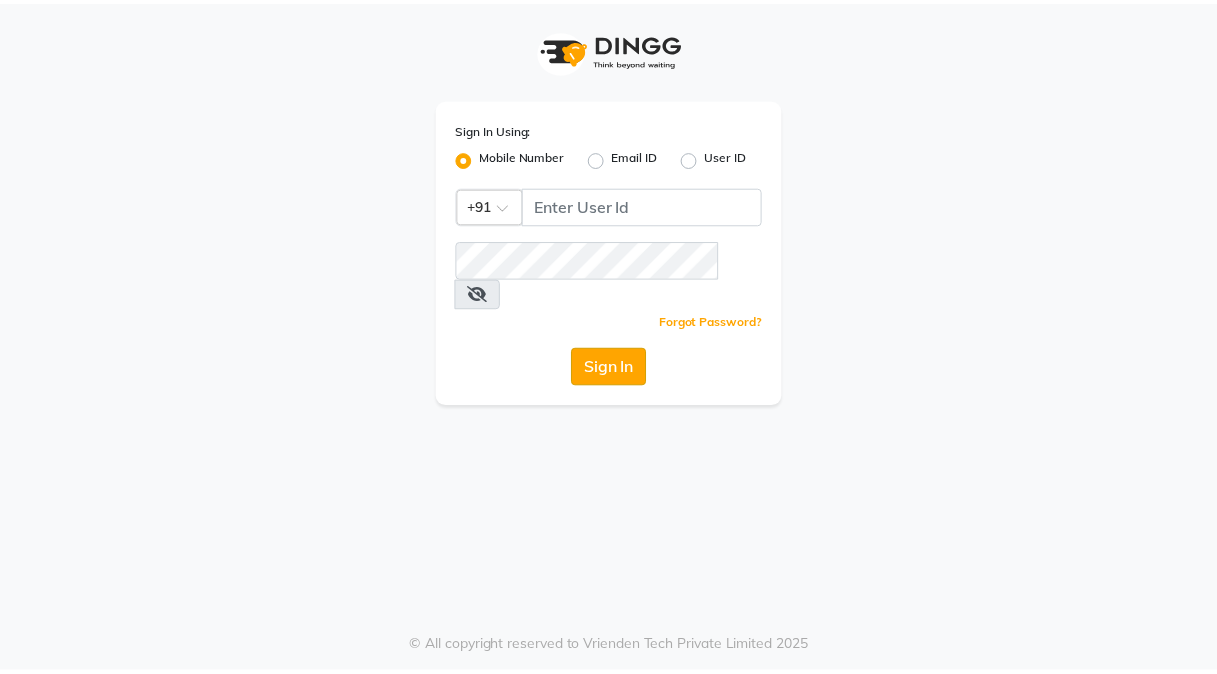 scroll, scrollTop: 0, scrollLeft: 0, axis: both 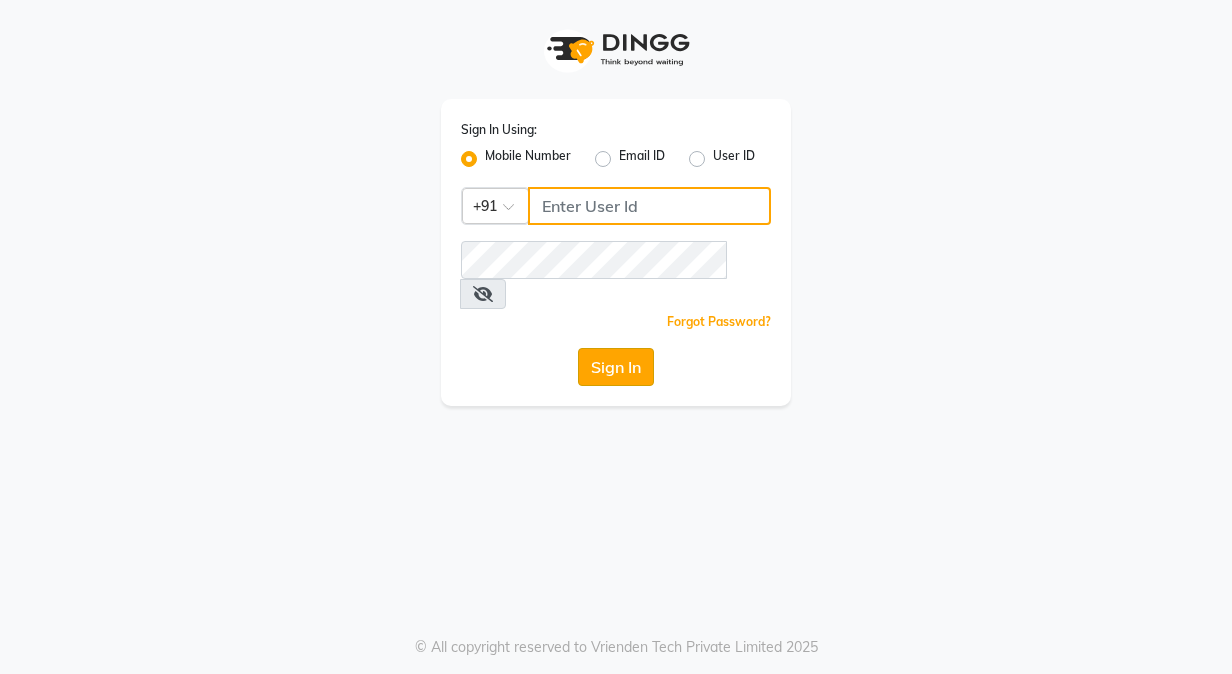 type on "9855544769" 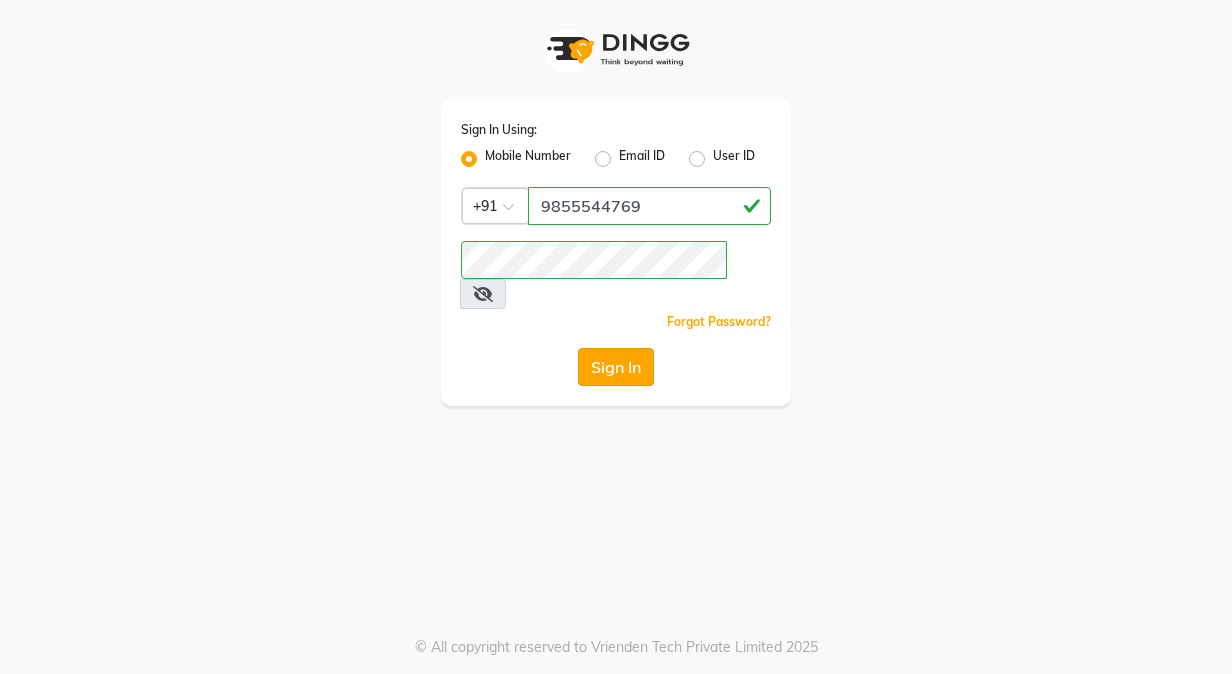 click on "Sign In" 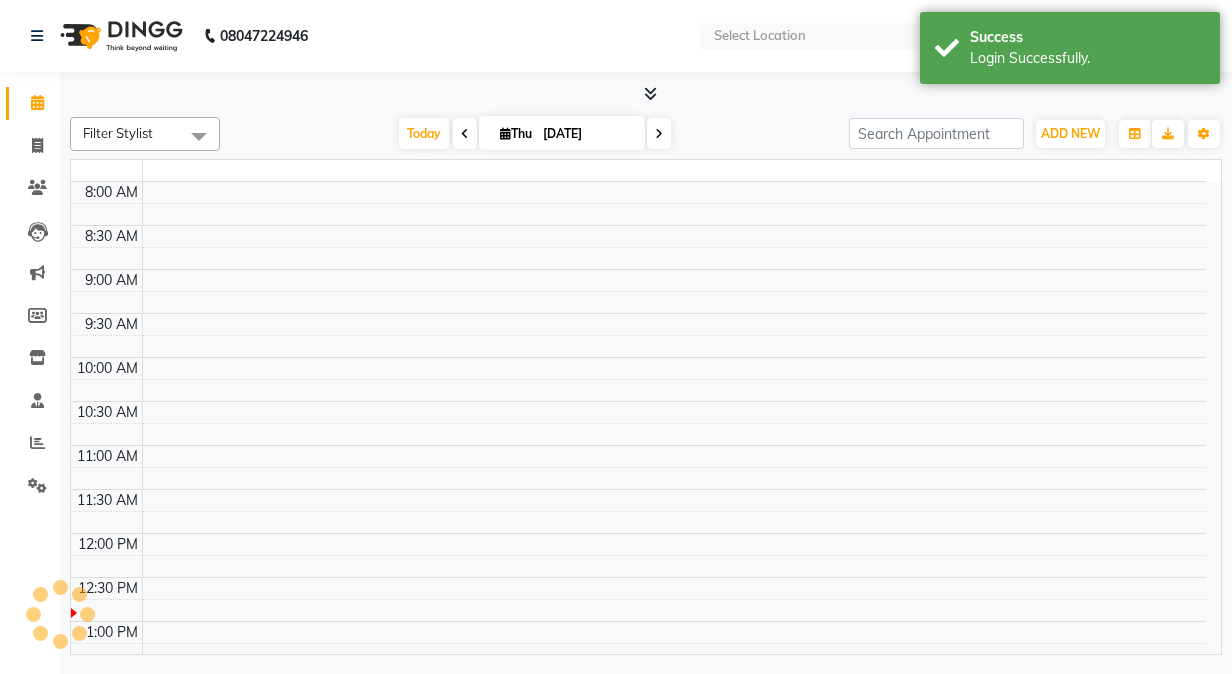select on "en" 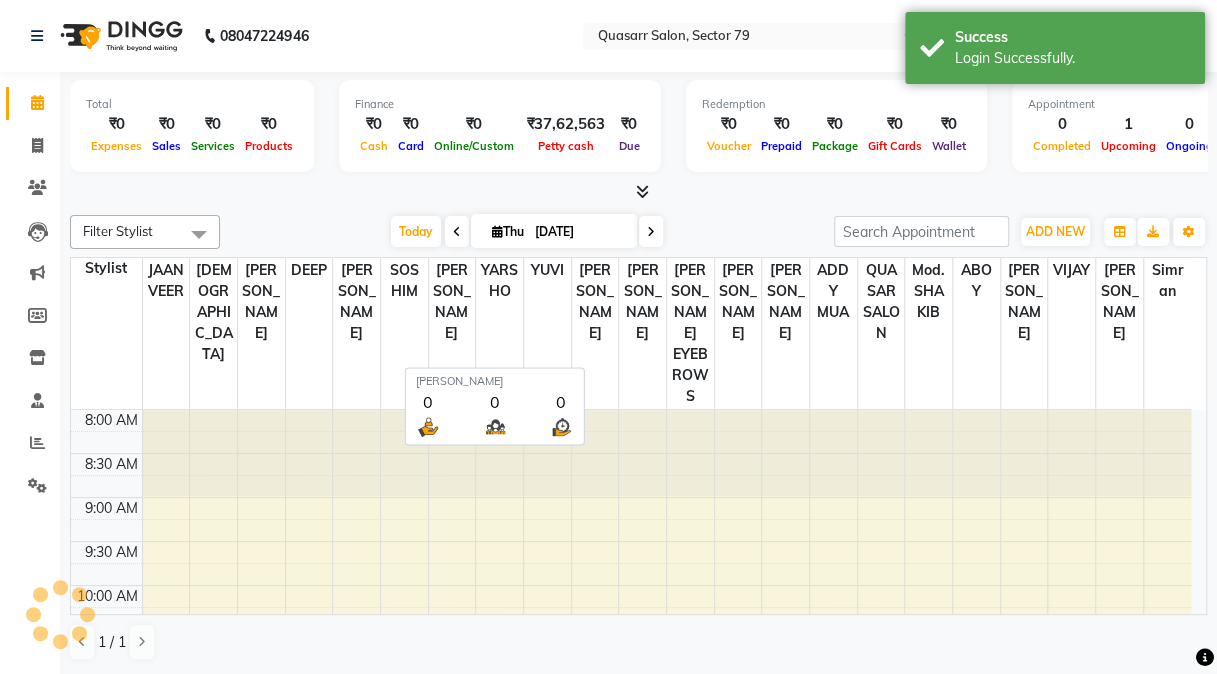 scroll, scrollTop: 348, scrollLeft: 0, axis: vertical 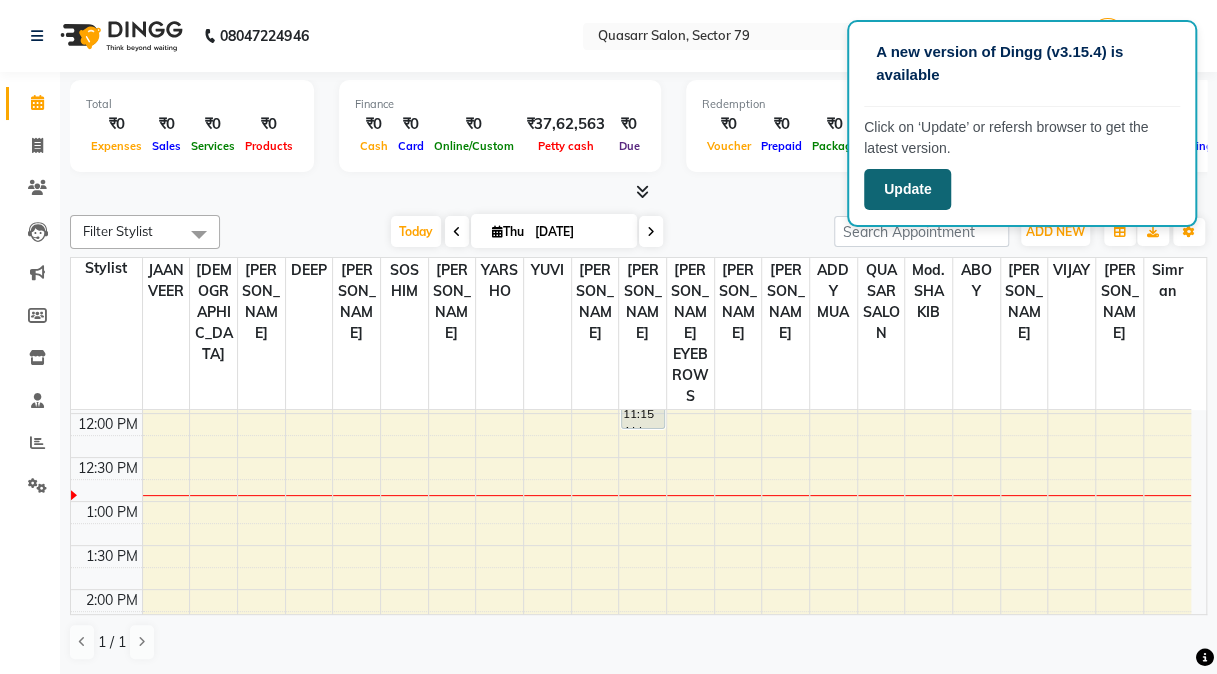 click on "Update" 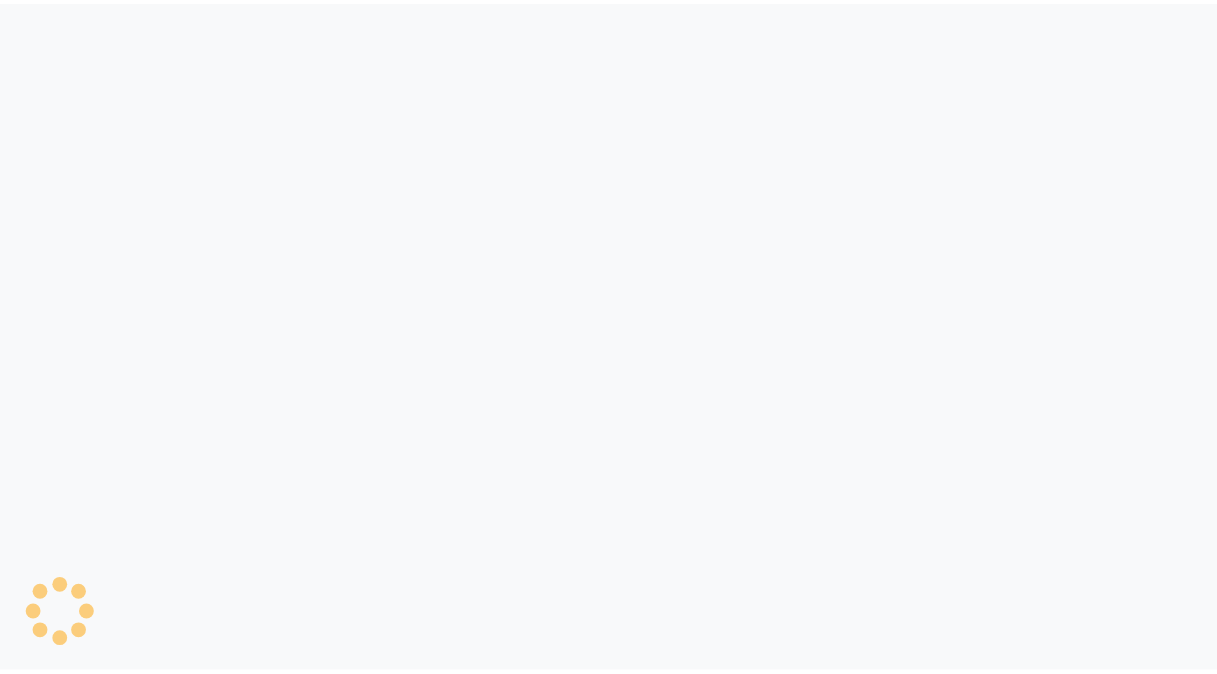 scroll, scrollTop: 0, scrollLeft: 0, axis: both 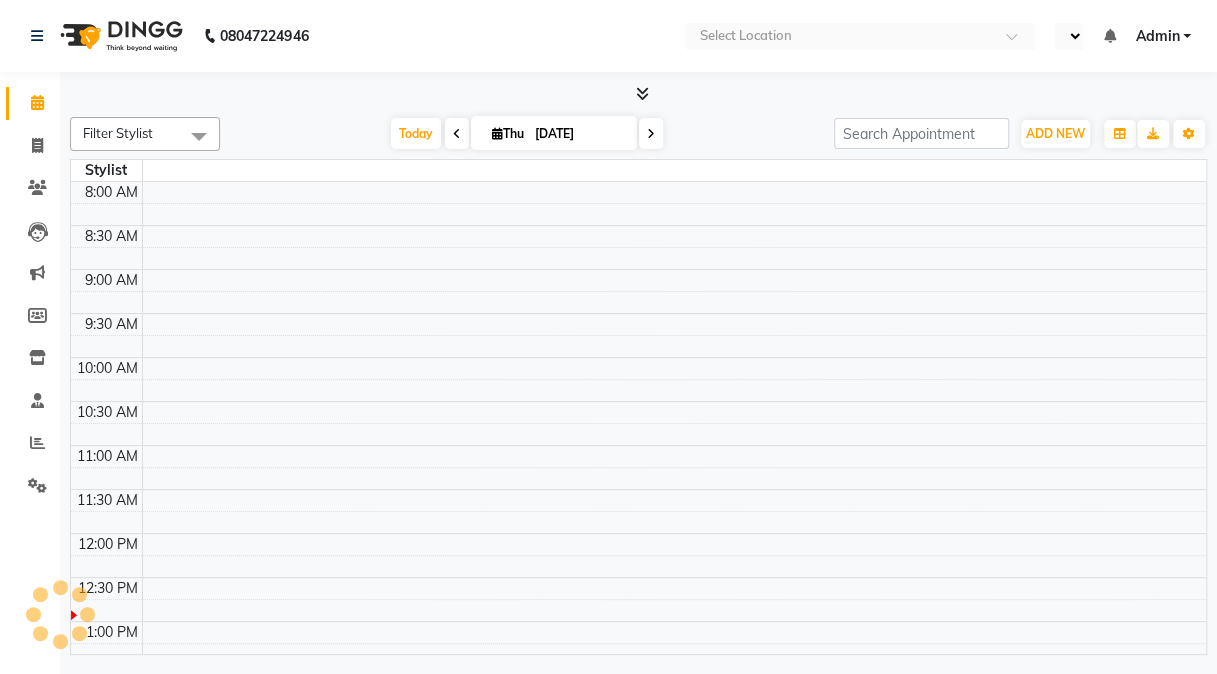 select on "en" 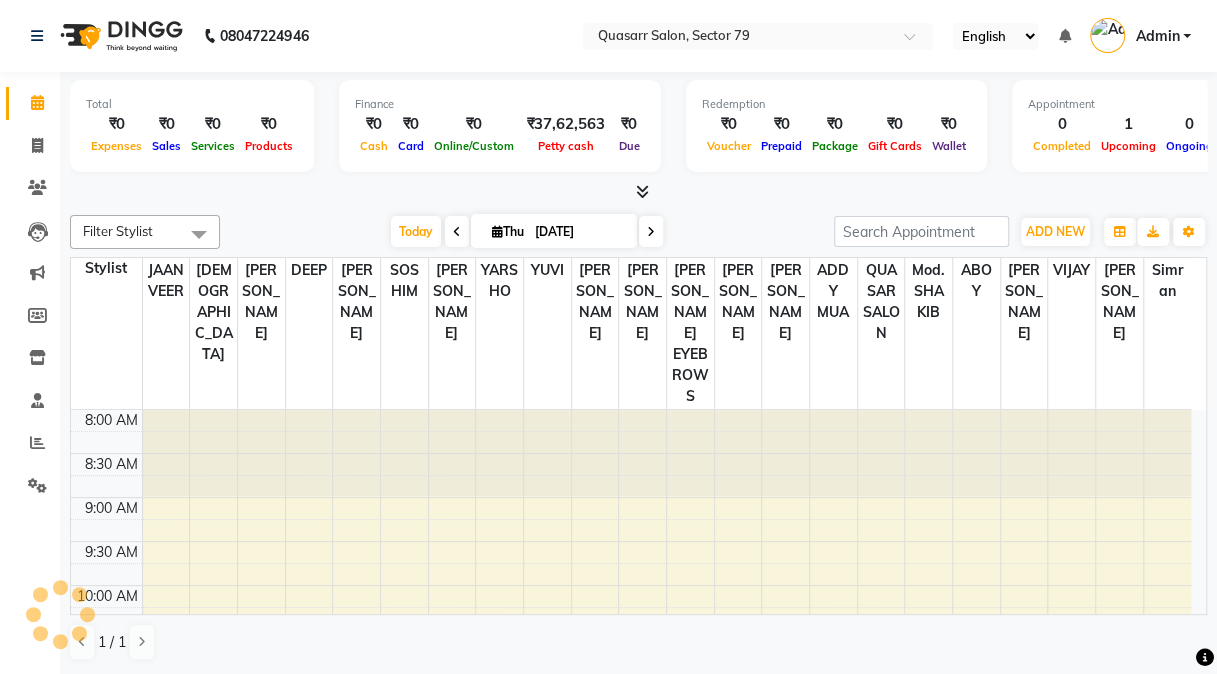 scroll, scrollTop: 0, scrollLeft: 0, axis: both 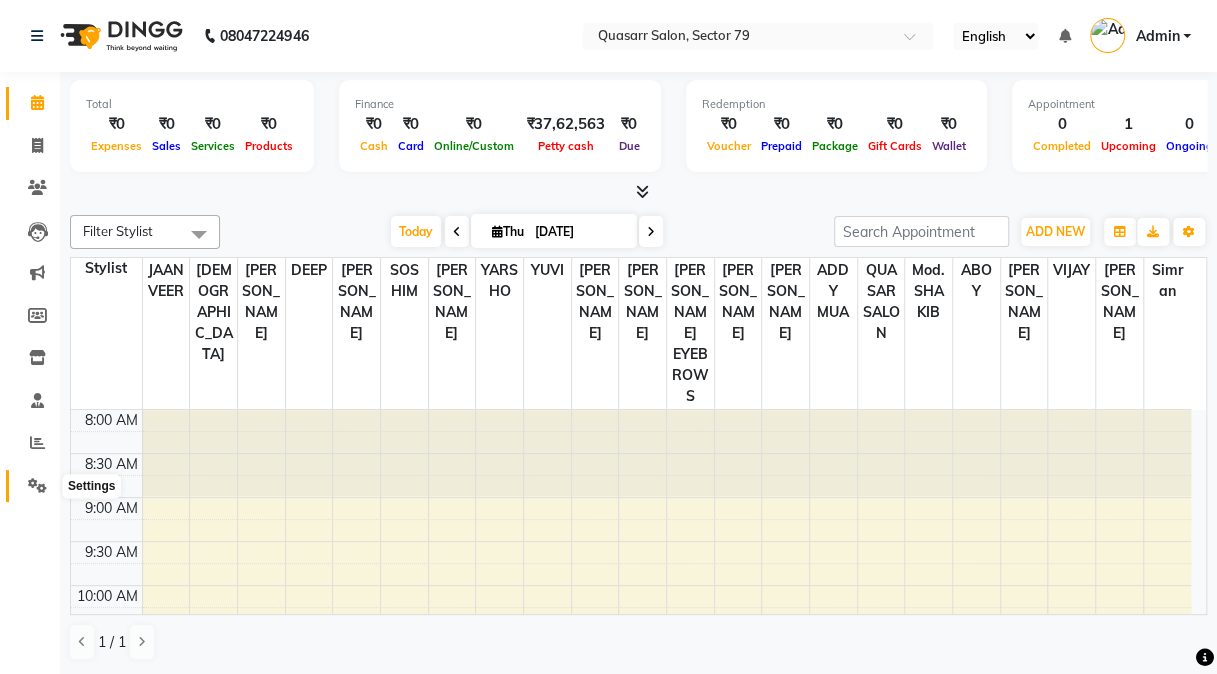 click 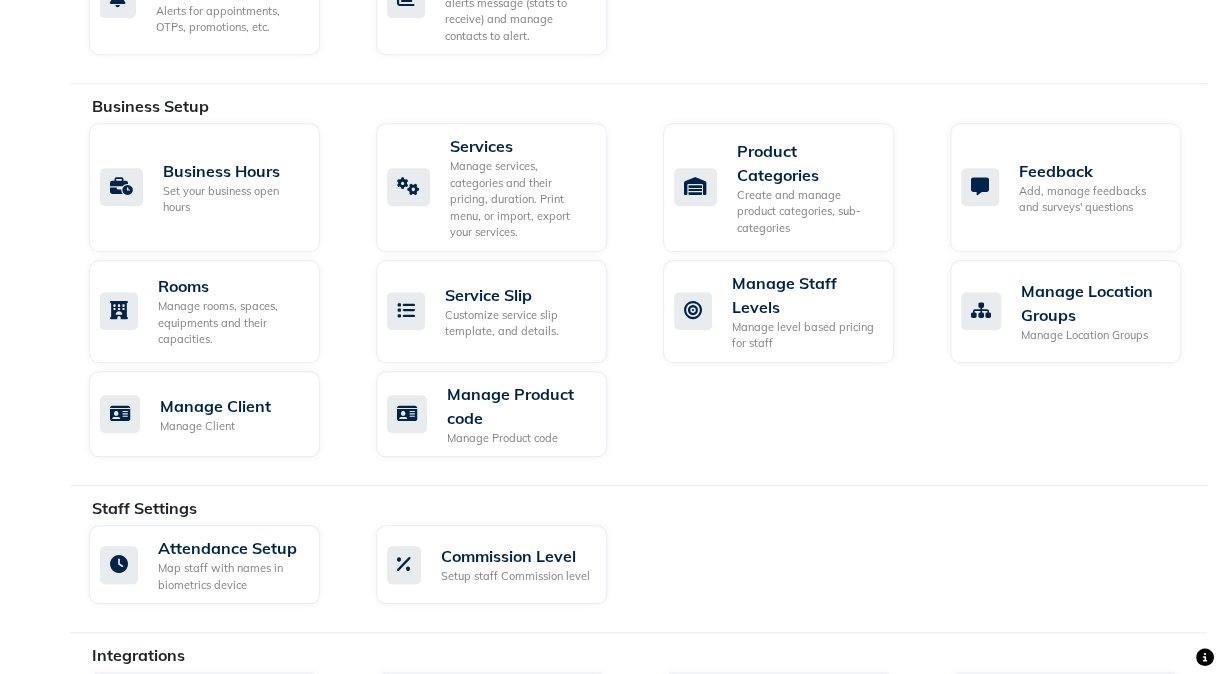 scroll, scrollTop: 566, scrollLeft: 0, axis: vertical 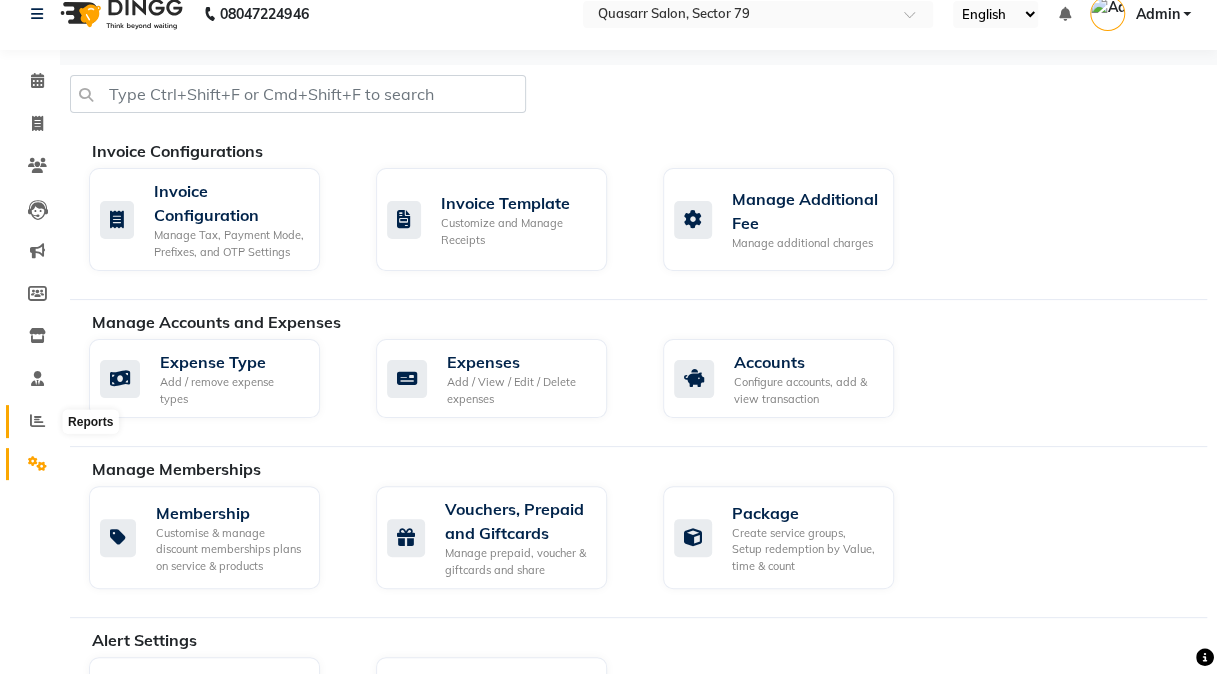click 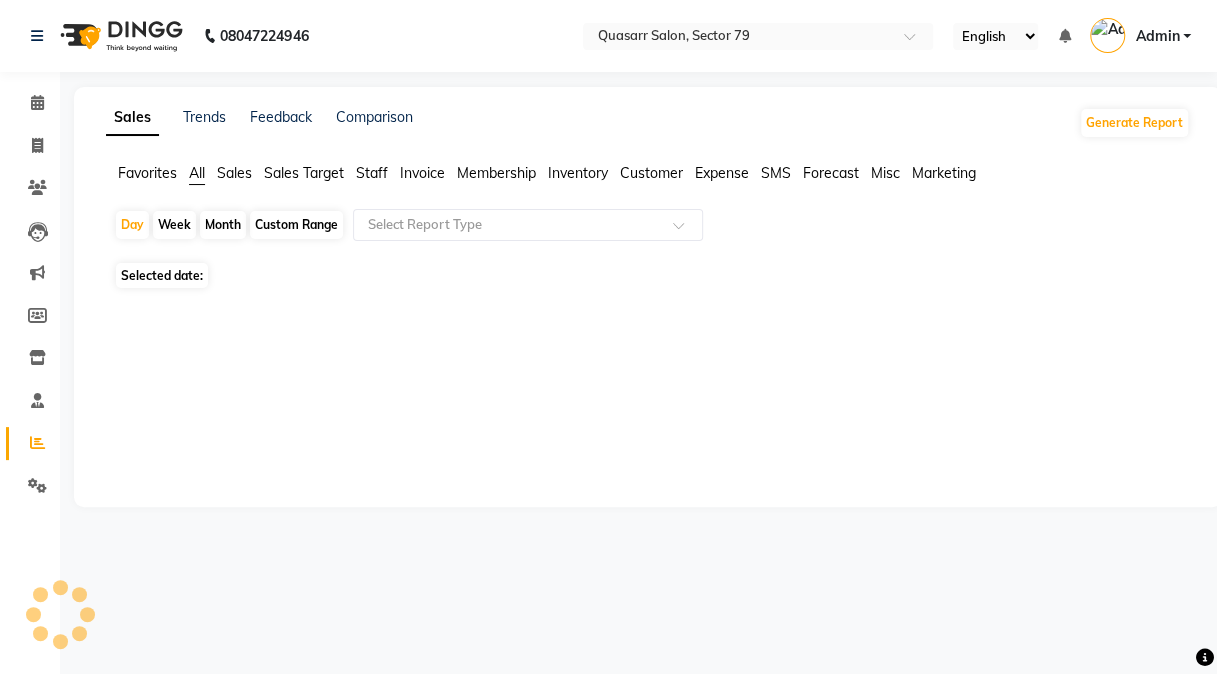 scroll, scrollTop: 0, scrollLeft: 0, axis: both 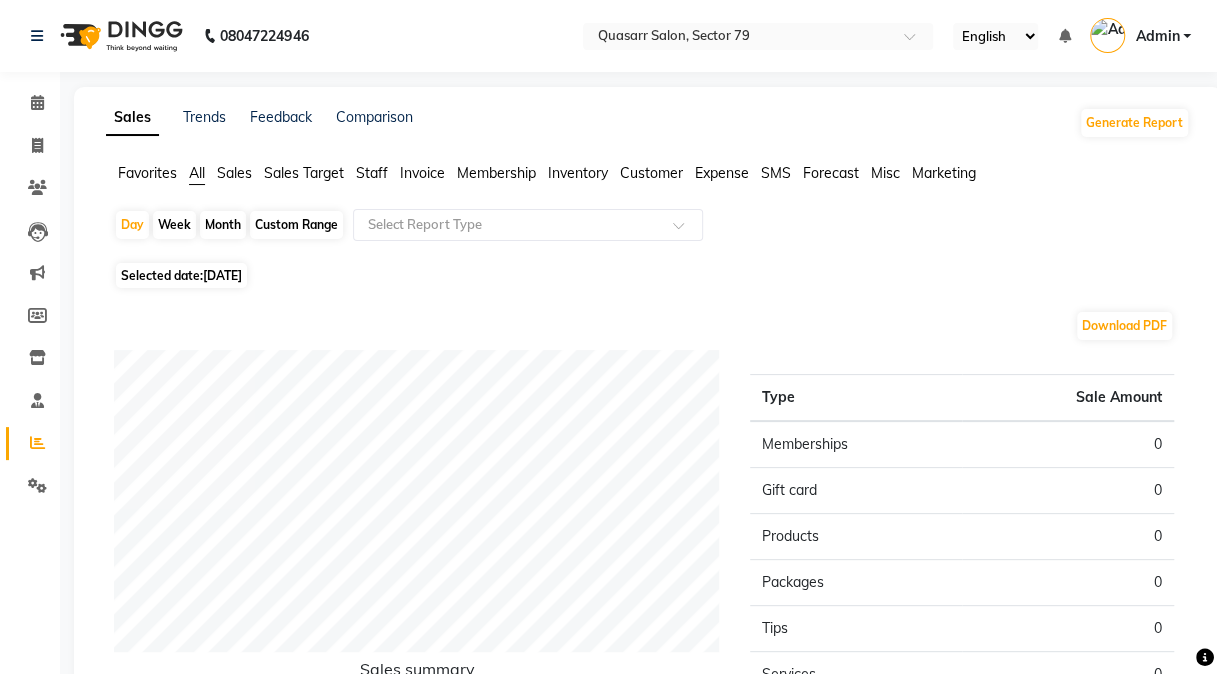 click on "Month" 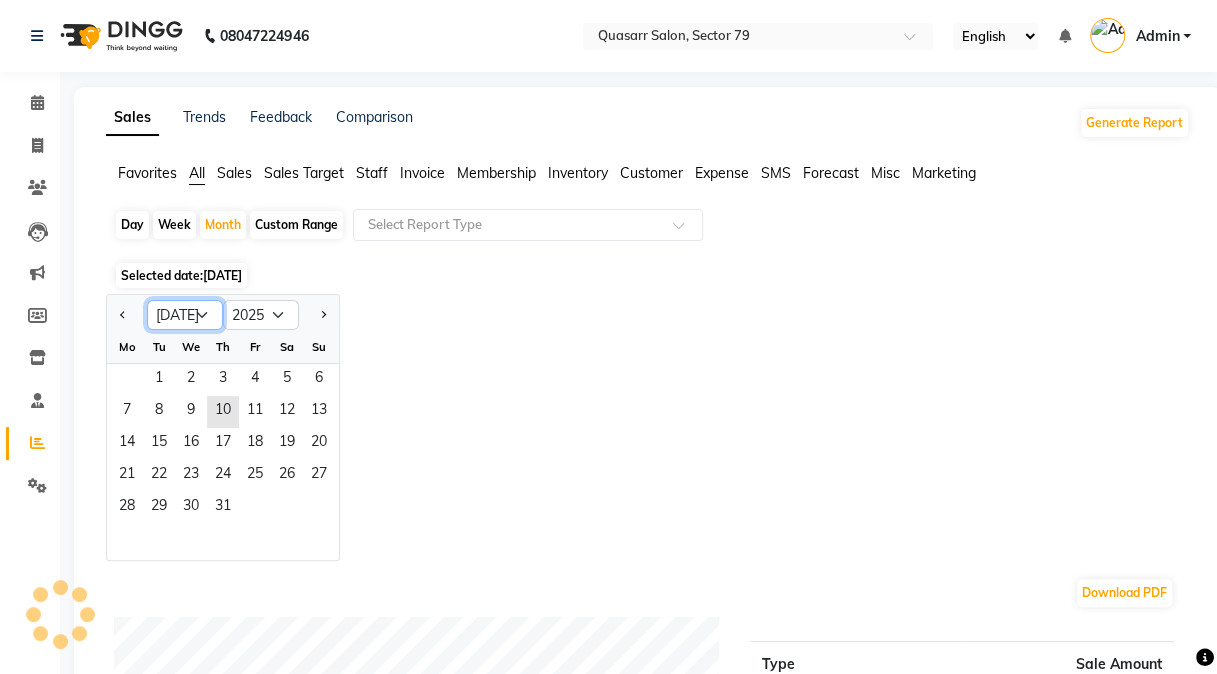 click on "Jan Feb Mar Apr May Jun Jul Aug Sep Oct Nov Dec" 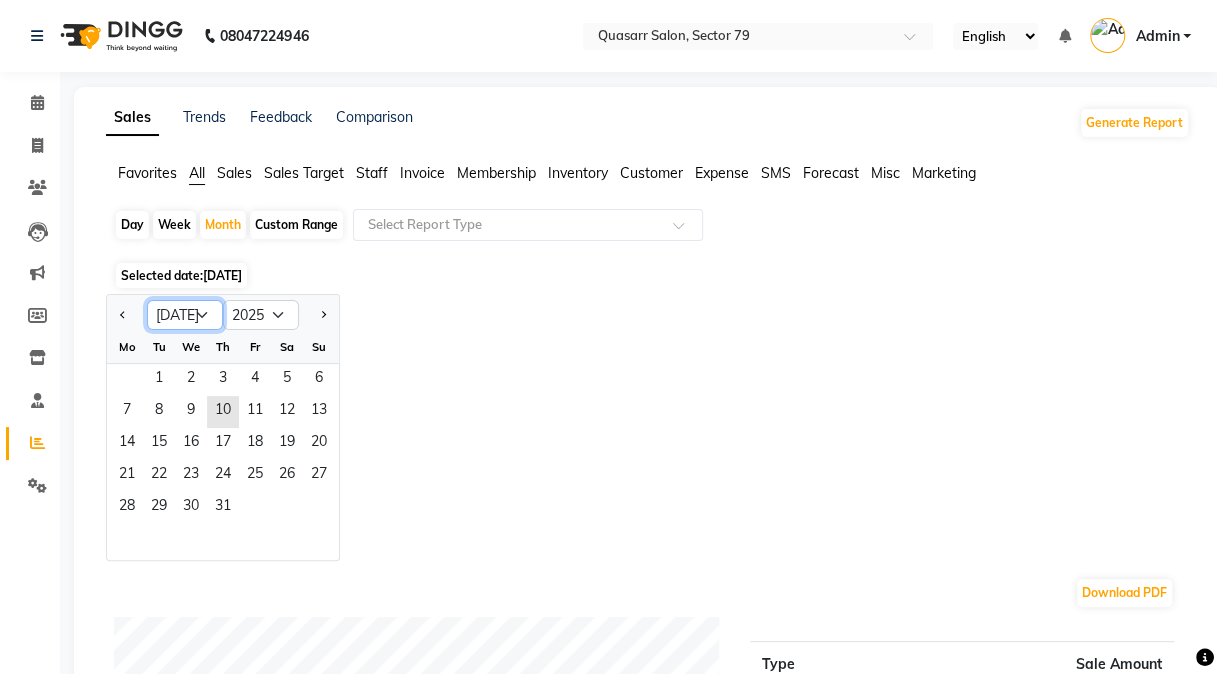 select on "6" 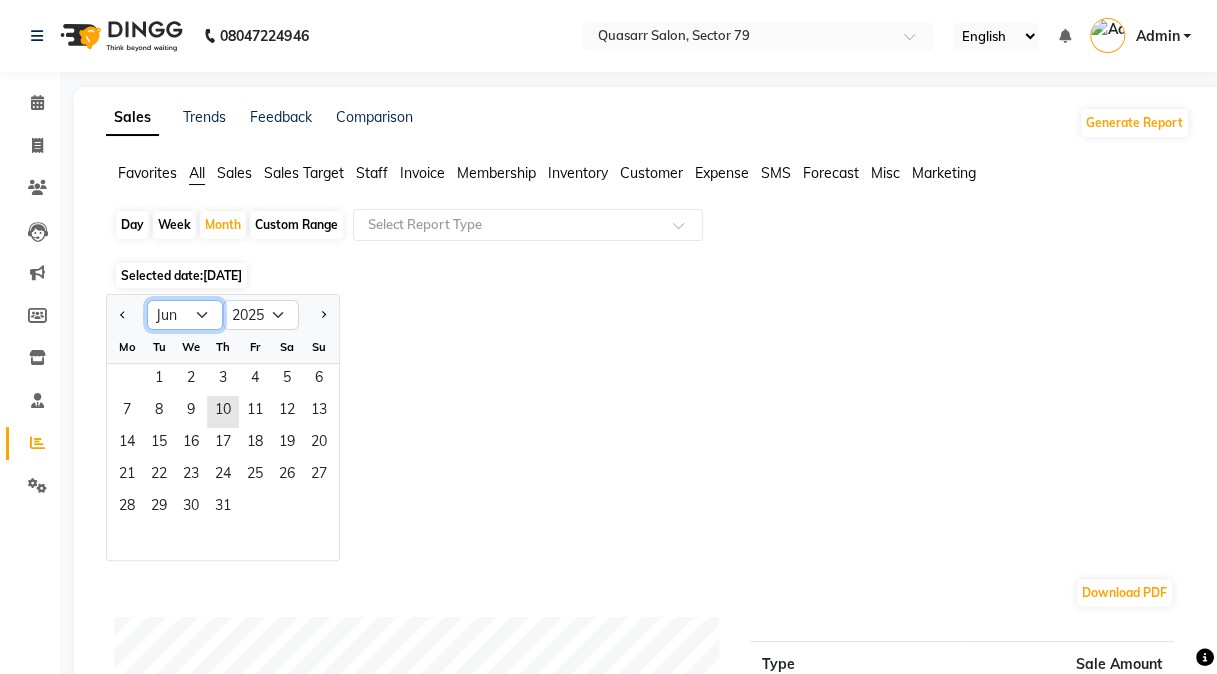 click on "Jan Feb Mar Apr May Jun Jul Aug Sep Oct Nov Dec" 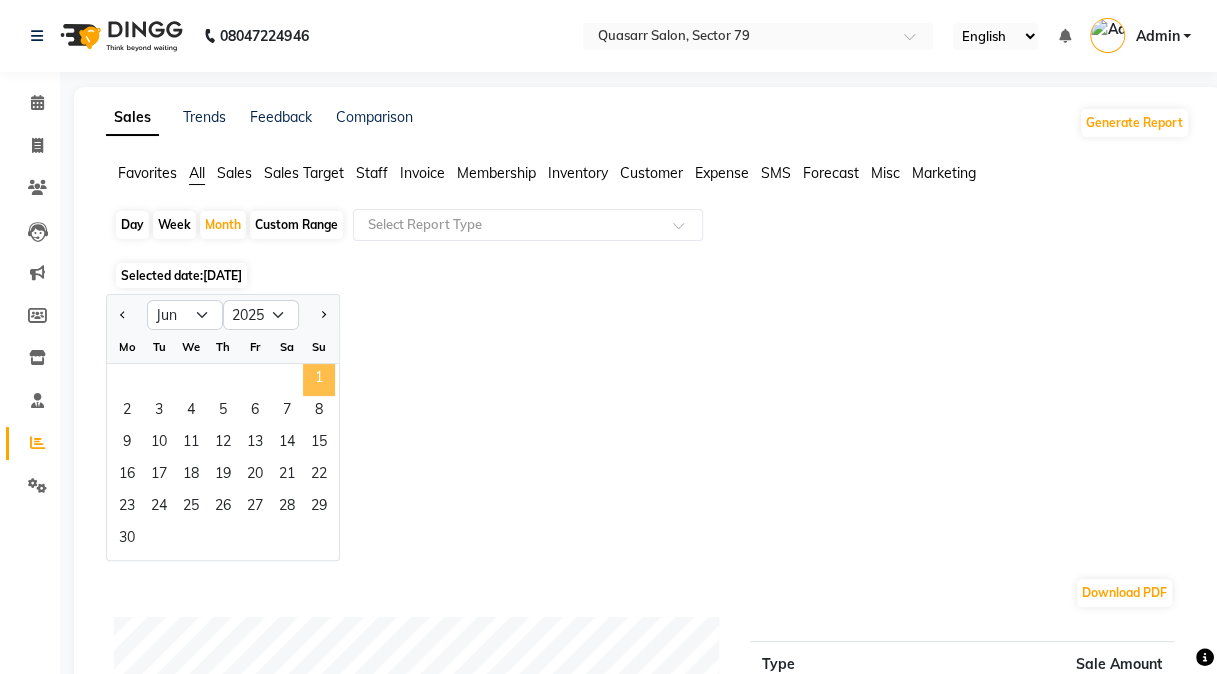 click on "1" 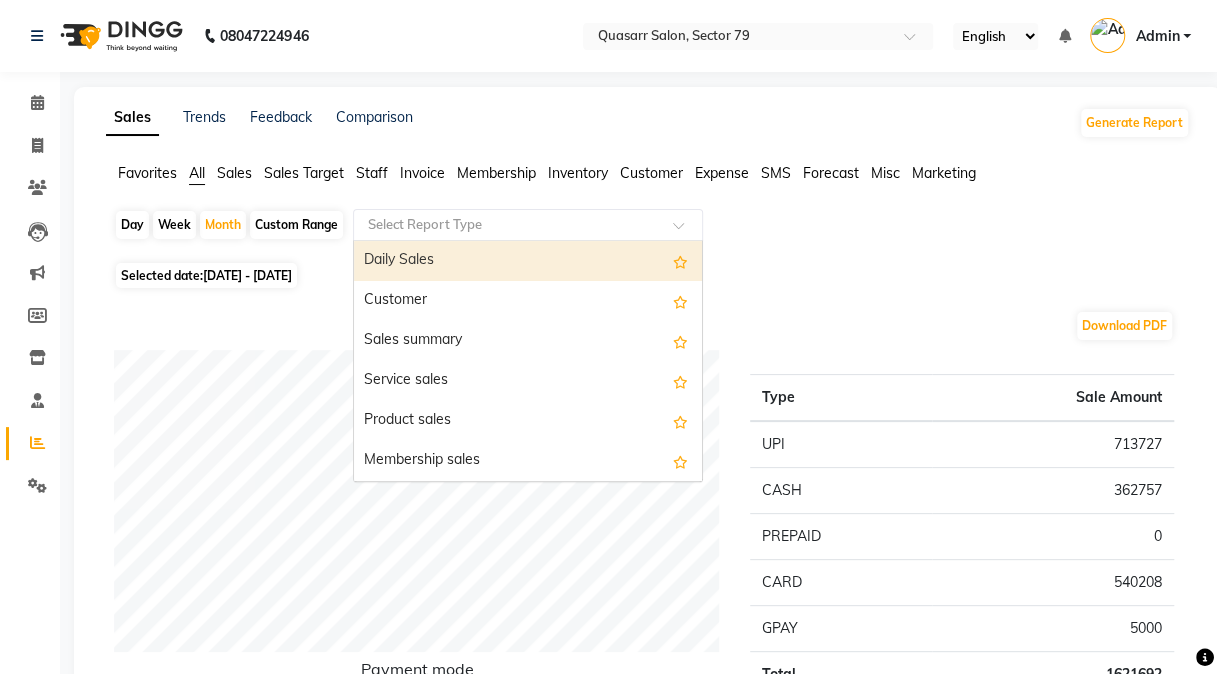 click 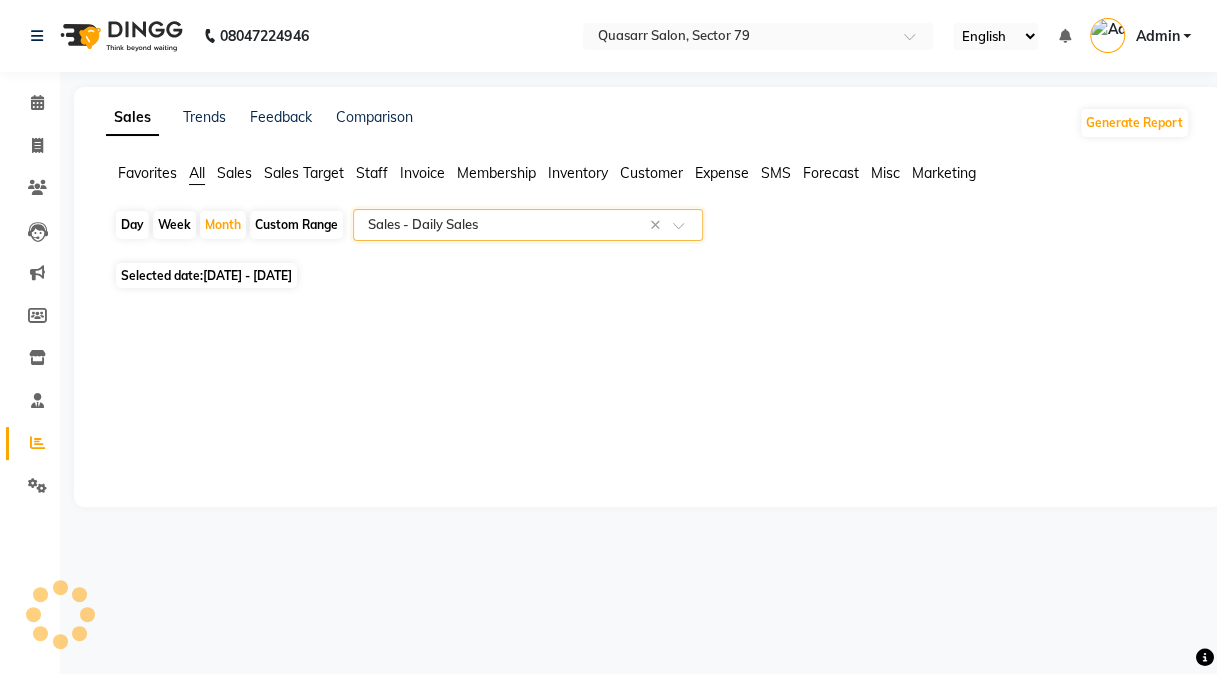 select on "full_report" 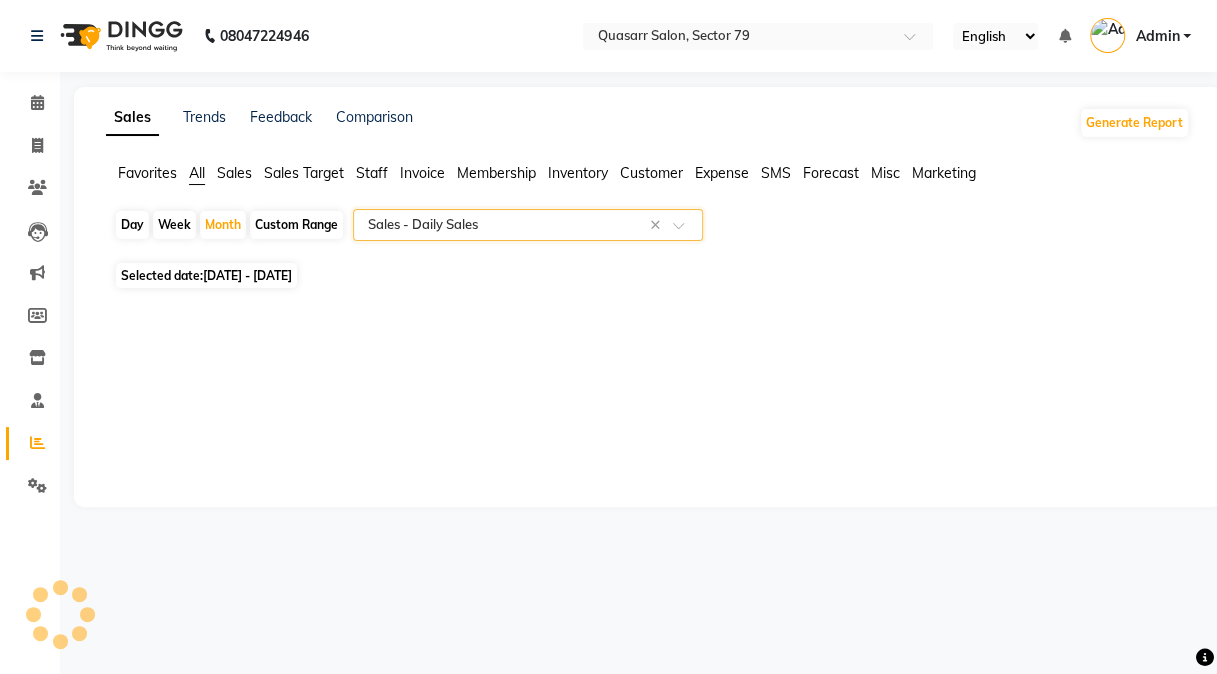 select on "csv" 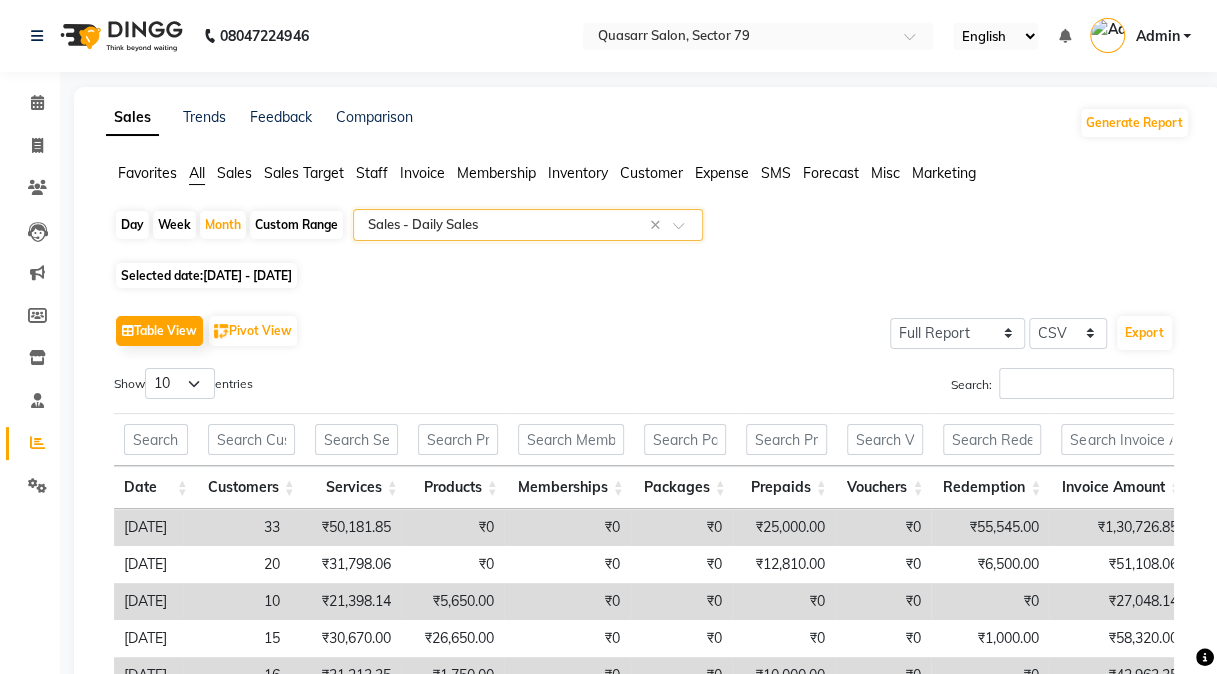 click 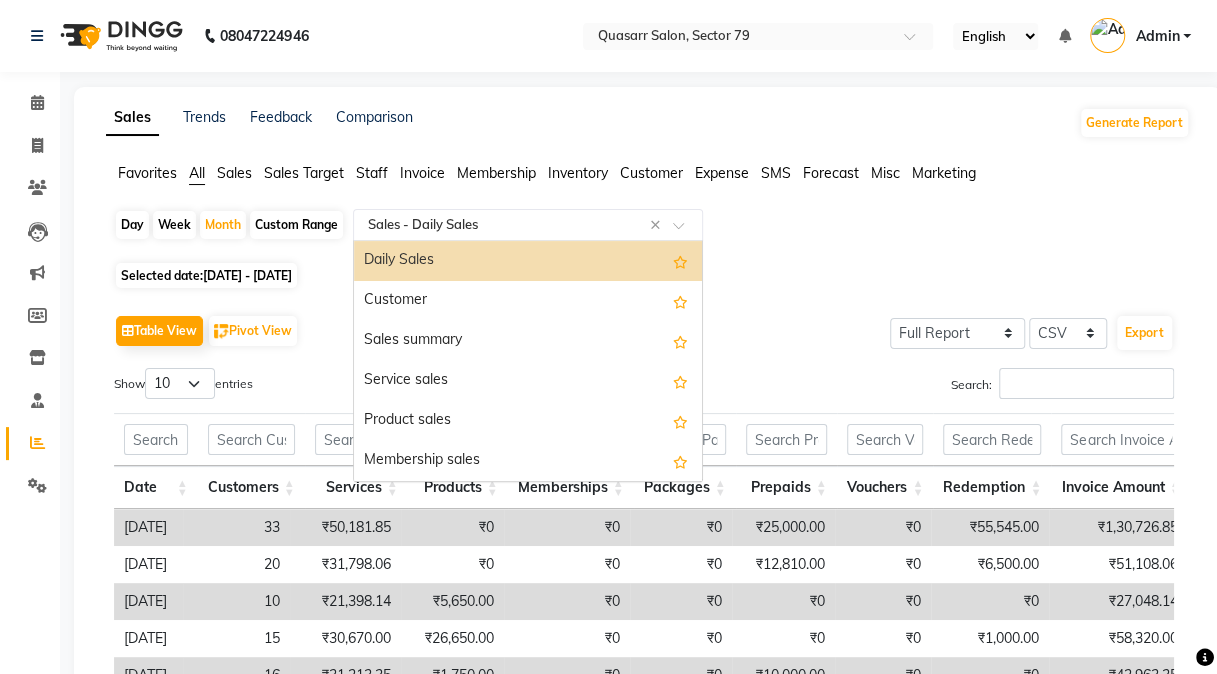 click 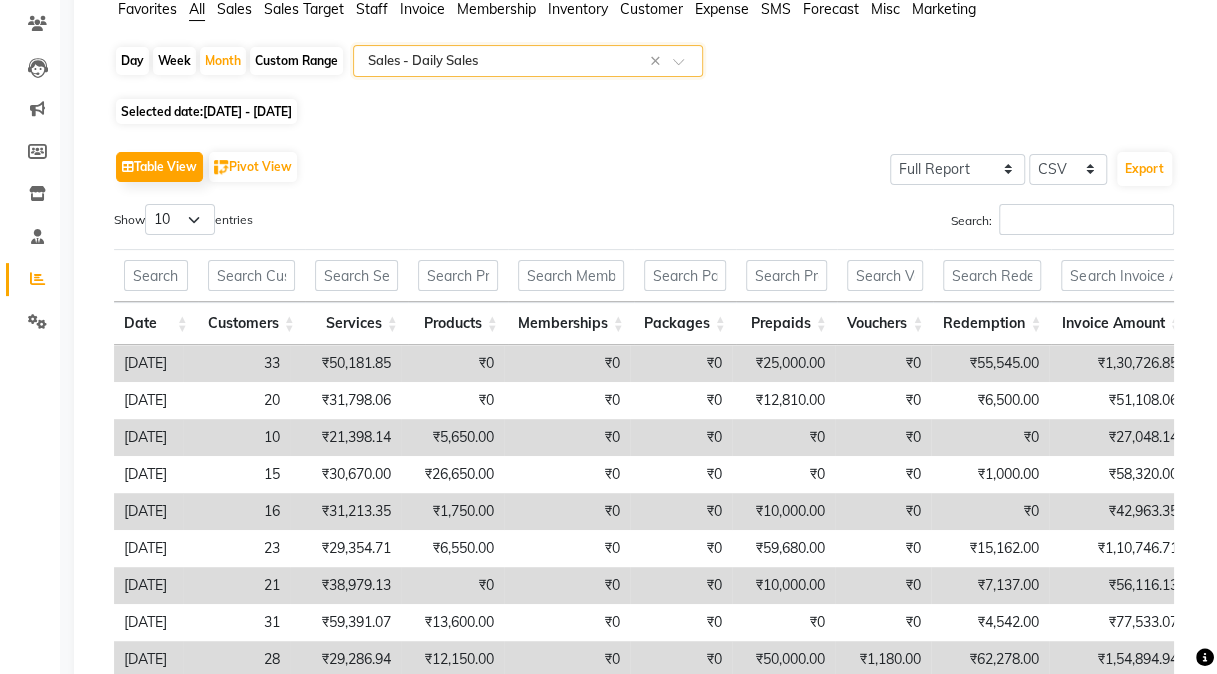 scroll, scrollTop: 167, scrollLeft: 0, axis: vertical 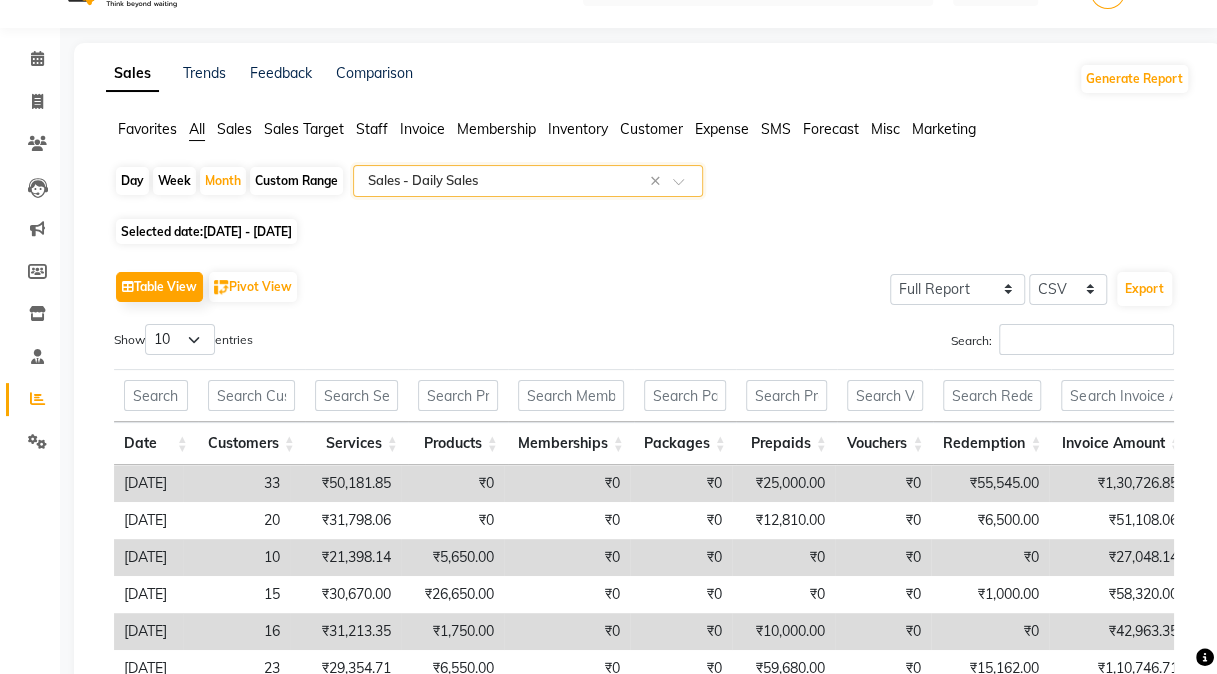 click on "Select Report Type × Sales -  Daily Sales ×" 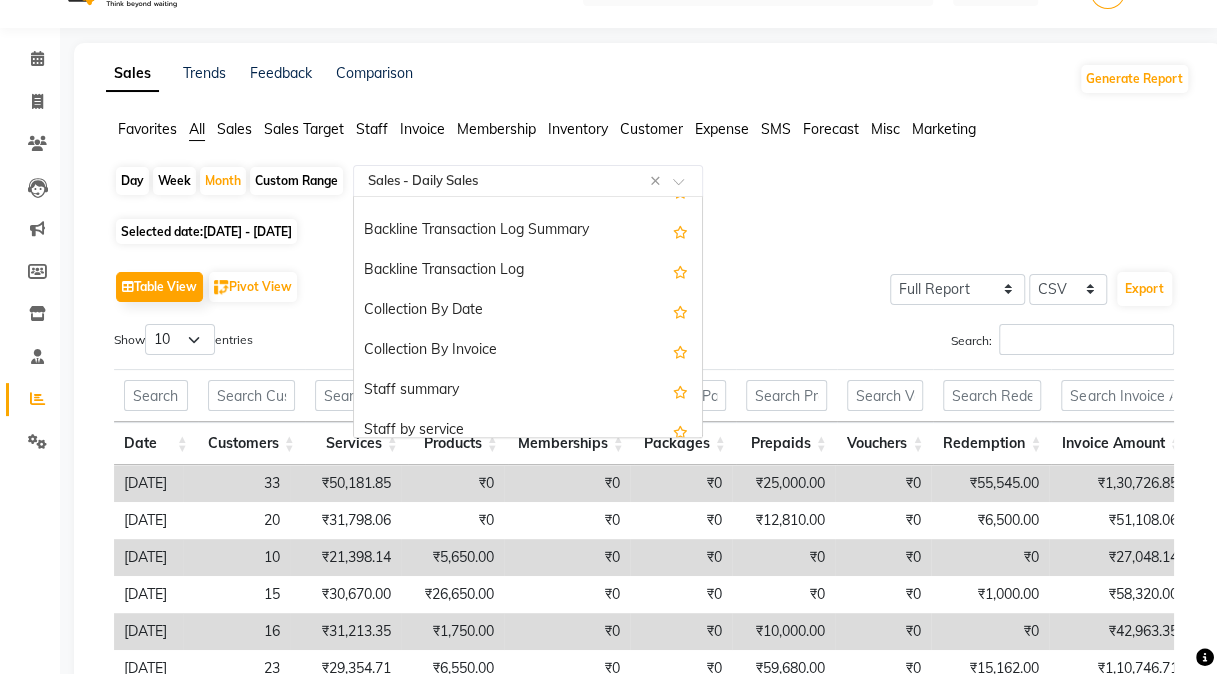 scroll, scrollTop: 573, scrollLeft: 0, axis: vertical 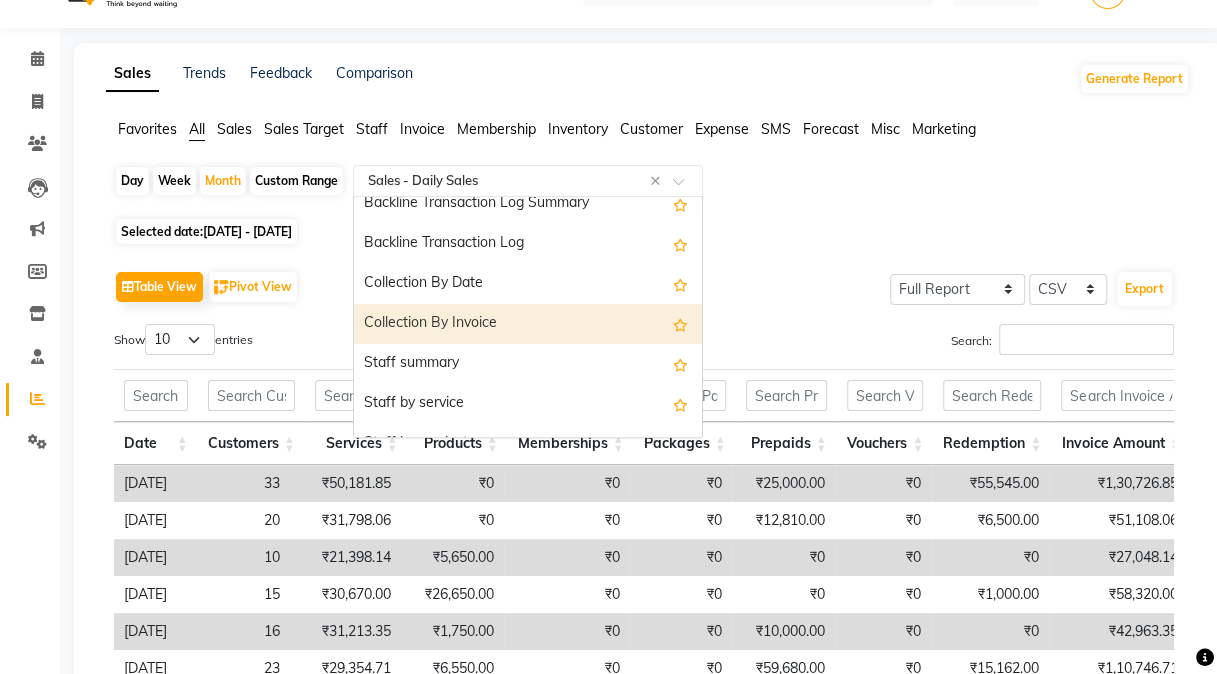 click on "Collection By Invoice" at bounding box center (528, 324) 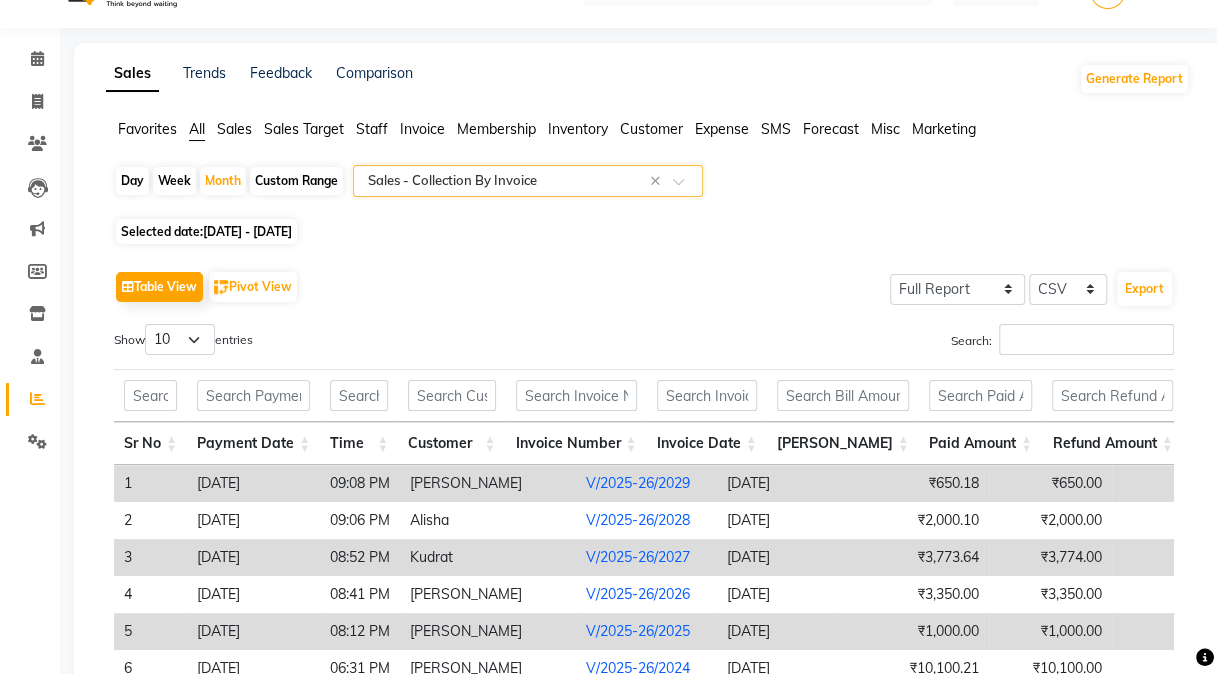scroll, scrollTop: 0, scrollLeft: 0, axis: both 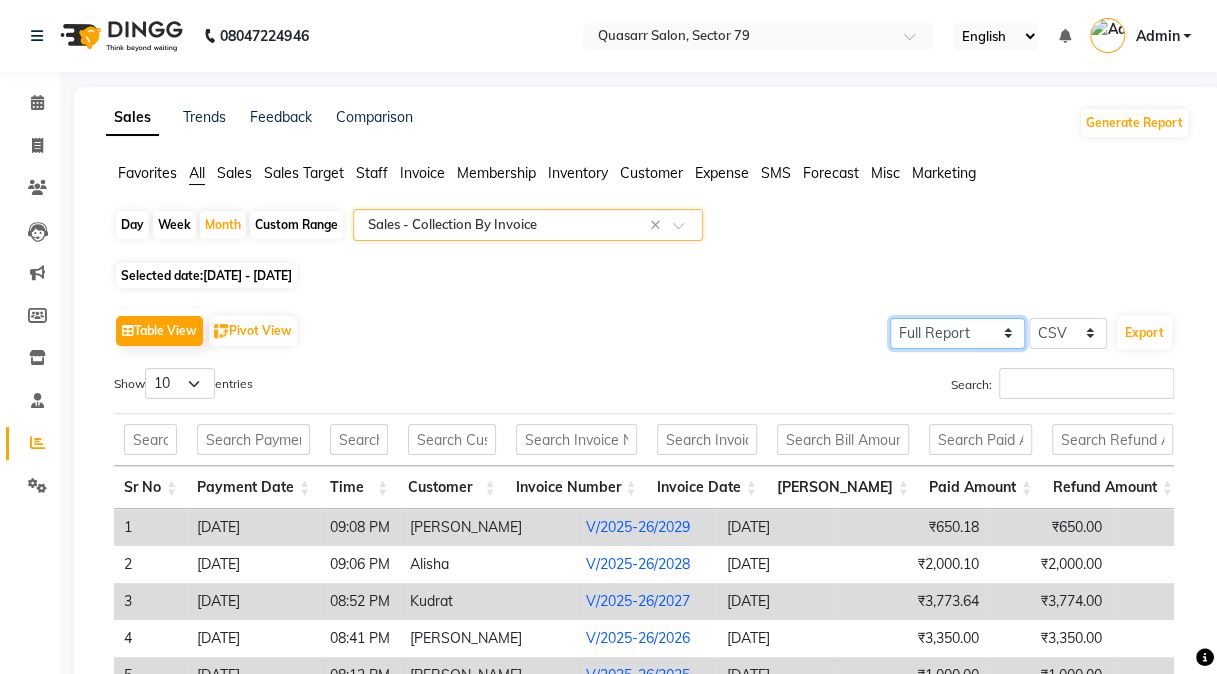 click on "Select Full Report Filtered Report" 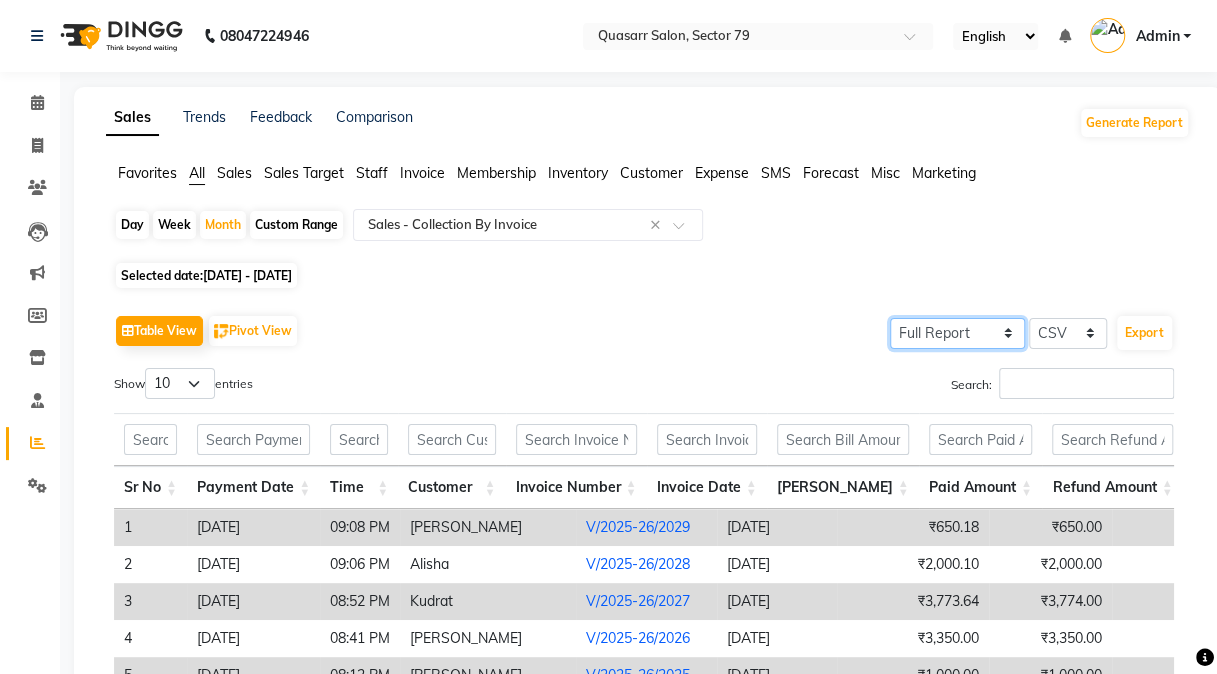 click on "Select Full Report Filtered Report" 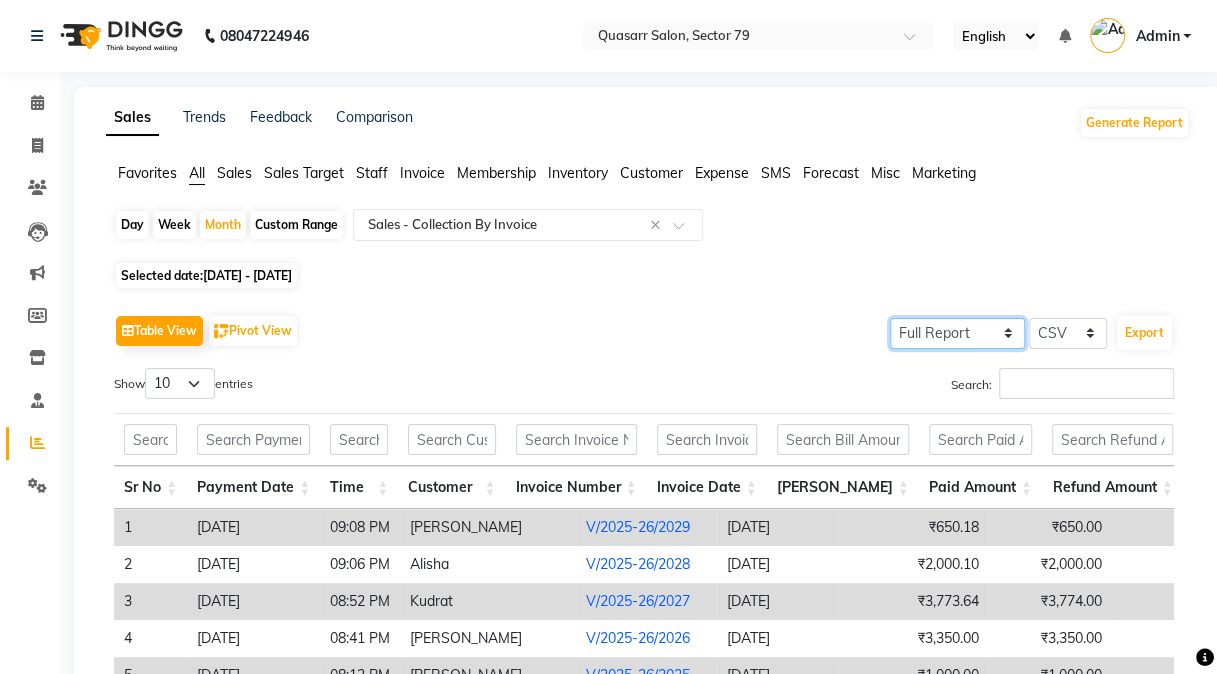 click on "Select Full Report Filtered Report" 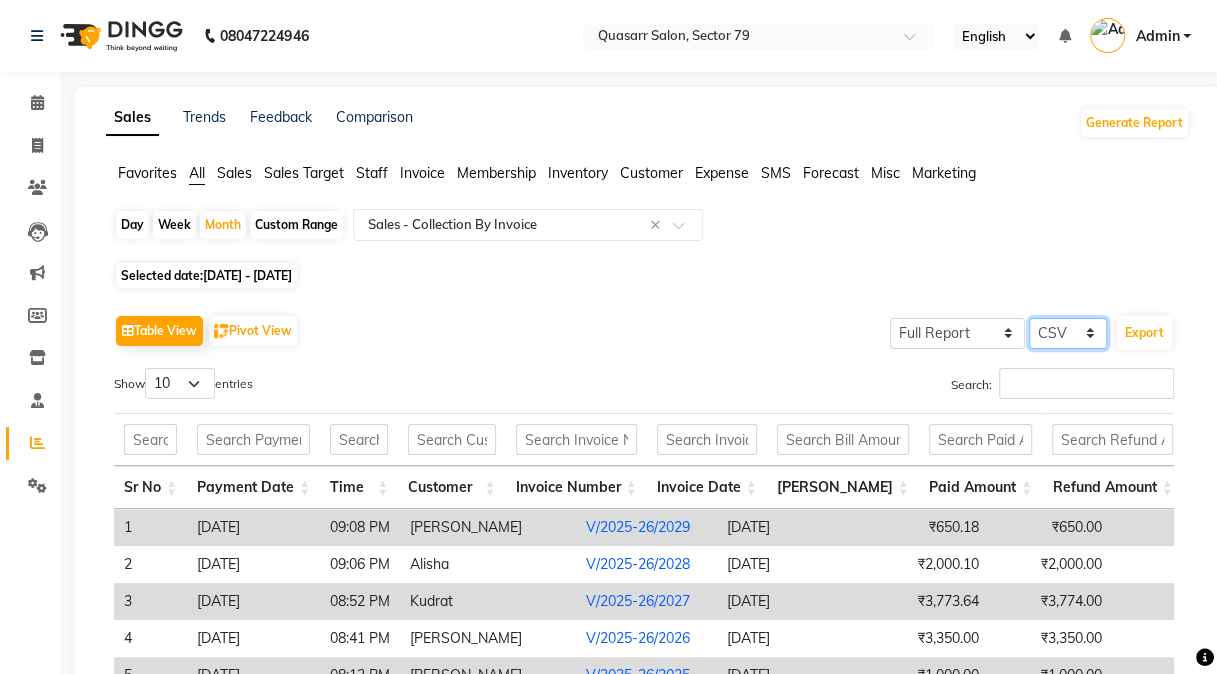click on "Select CSV PDF" 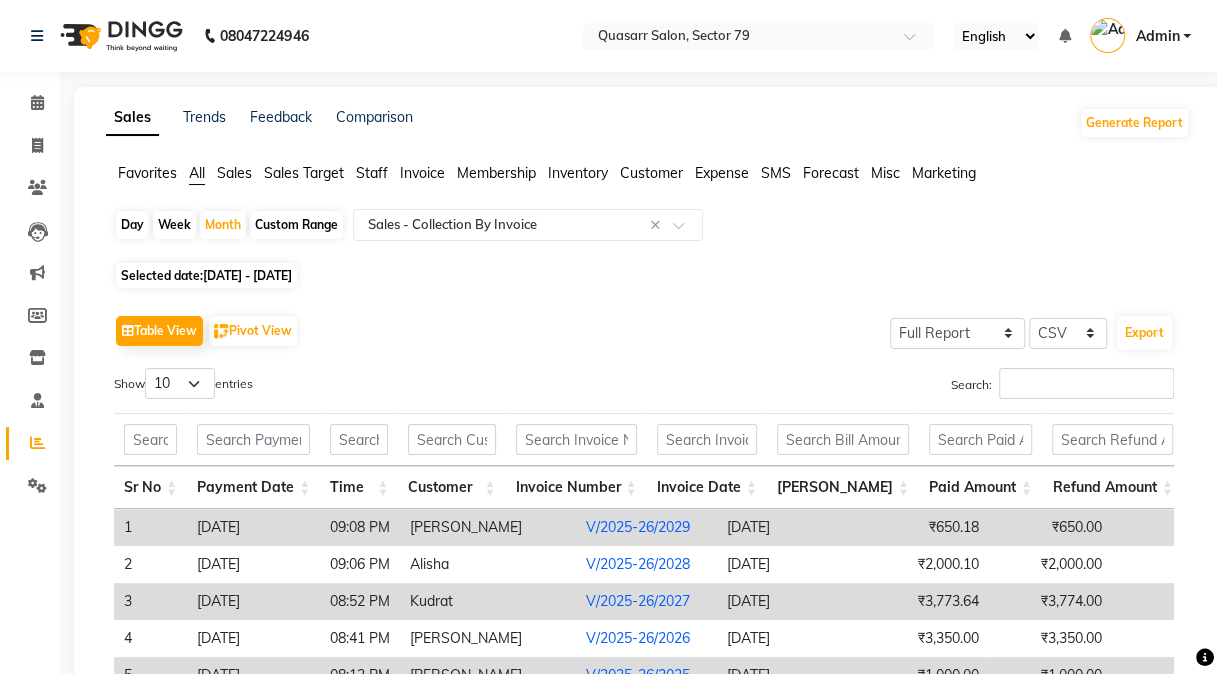 click on "Day   Week   Month   Custom Range  Select Report Type × Sales -  Collection By Invoice × Selected date:  01-06-2025 - 30-06-2025   Table View   Pivot View  Select Full Report Filtered Report Select CSV PDF  Export  Show  10 25 50 100  entries Search: Sr No Payment Date Time Customer Invoice Number Invoice Date Bill Amount Paid Amount Refund Amount Upi Cash Complimentary Cheque Package Prepaid Voucher Gpay Credit Card Card Total Redemption Total Collection (Exc. Refund) Total Collection Sr No Payment Date Time Customer Invoice Number Invoice Date Bill Amount Paid Amount Refund Amount Upi Cash Complimentary Cheque Package Prepaid Voucher Gpay Credit Card Card Total Redemption Total Collection (Exc. Refund) Total Collection Total ₹21,09,663.18 ₹20,78,735.56 ₹0 ₹7,13,727.00 ₹3,62,757.00 ₹0 ₹0 ₹0 ₹4,57,043.56 ₹0 ₹5,000.00 ₹0 ₹5,40,208.00 ₹4,57,043.56 ₹16,21,692.00 ₹16,21,692.00 1 2025-06-30 09:08 PM Aruna Rai V/2025-26/2029 2025-06-30 ₹650.18 ₹650.00 ₹0 ₹650.00 ₹0 2 3" 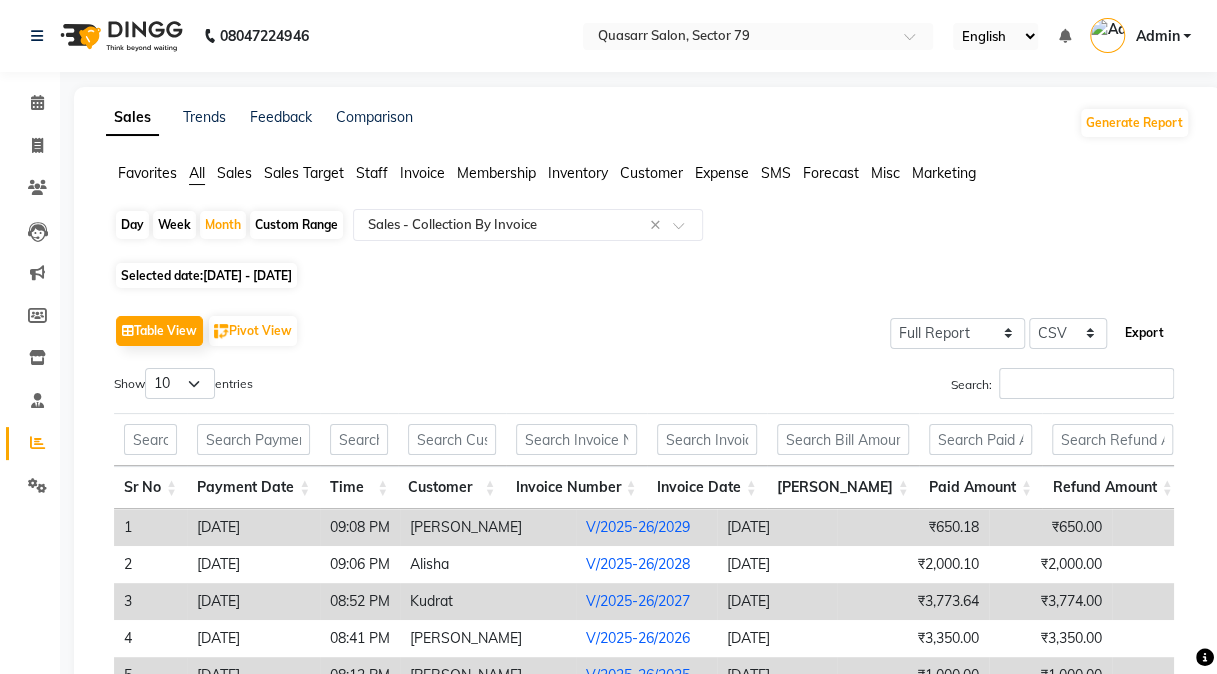 click on "Export" 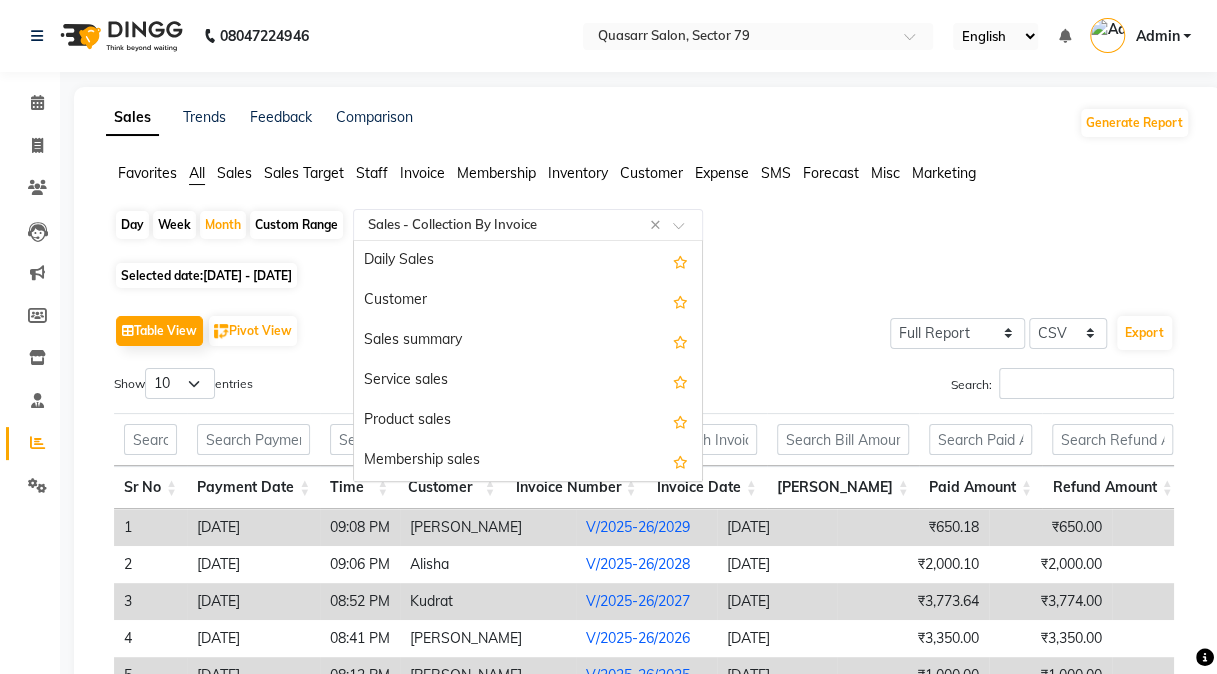click on "Select Report Type × Sales -  Collection By Invoice ×" 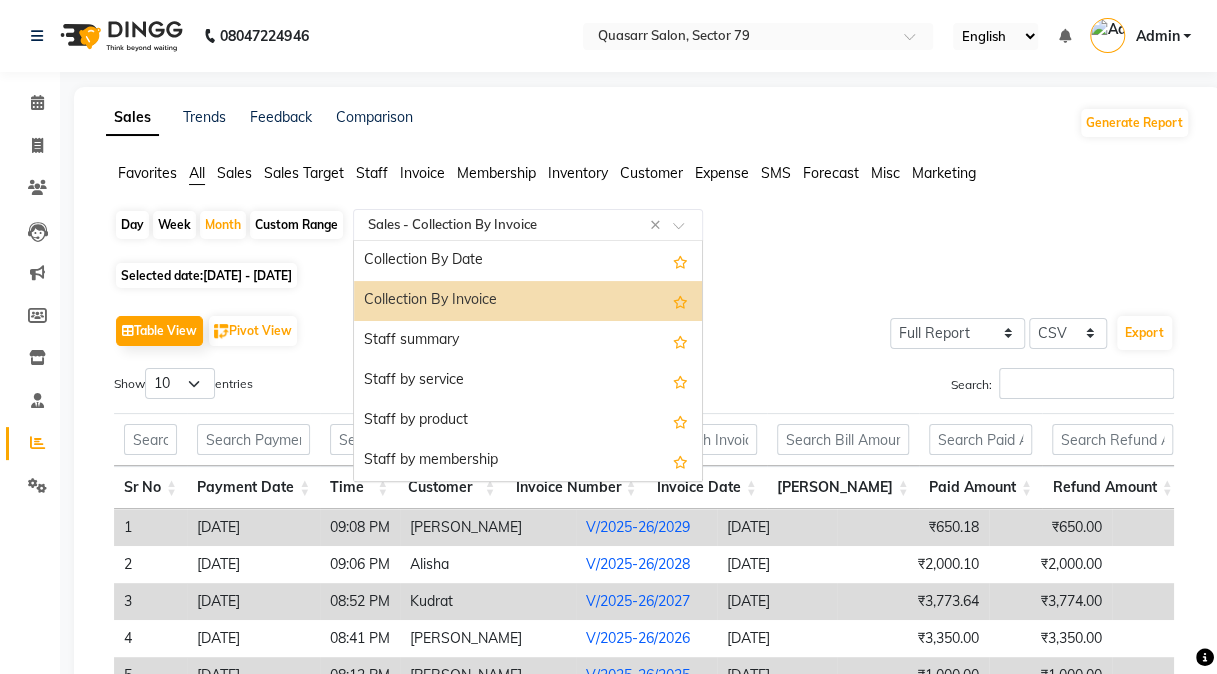 scroll, scrollTop: 640, scrollLeft: 0, axis: vertical 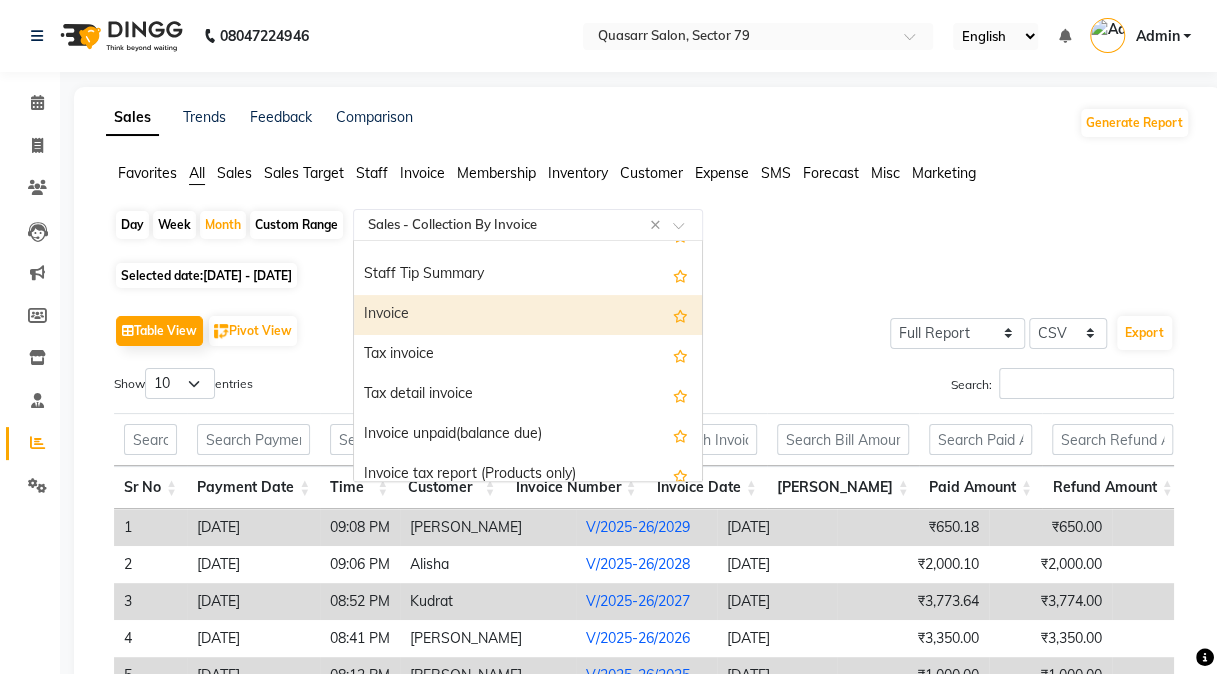 click on "Invoice" at bounding box center (528, 315) 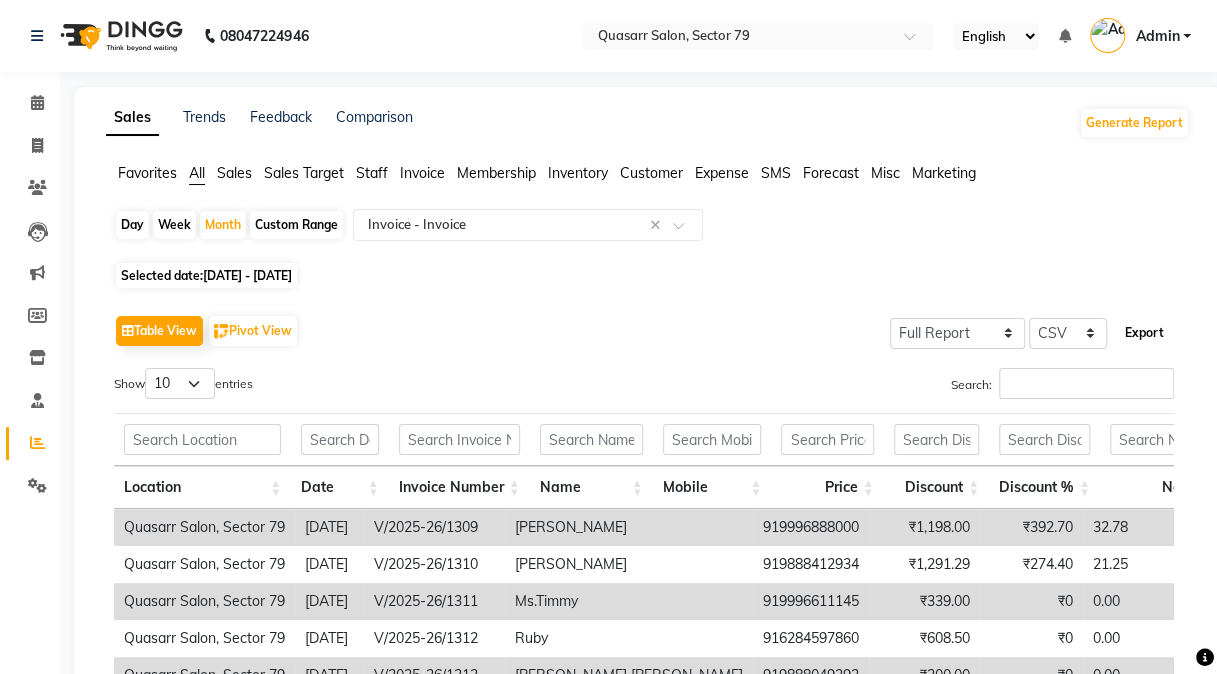 click on "Export" 